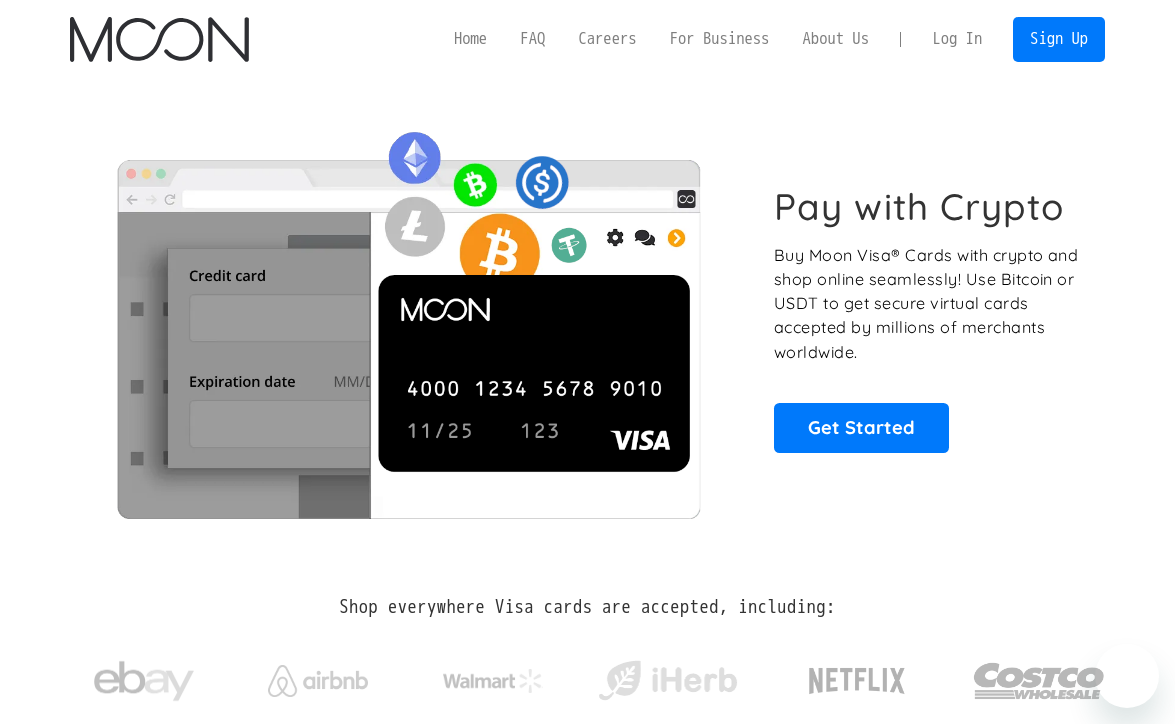 scroll, scrollTop: 0, scrollLeft: 0, axis: both 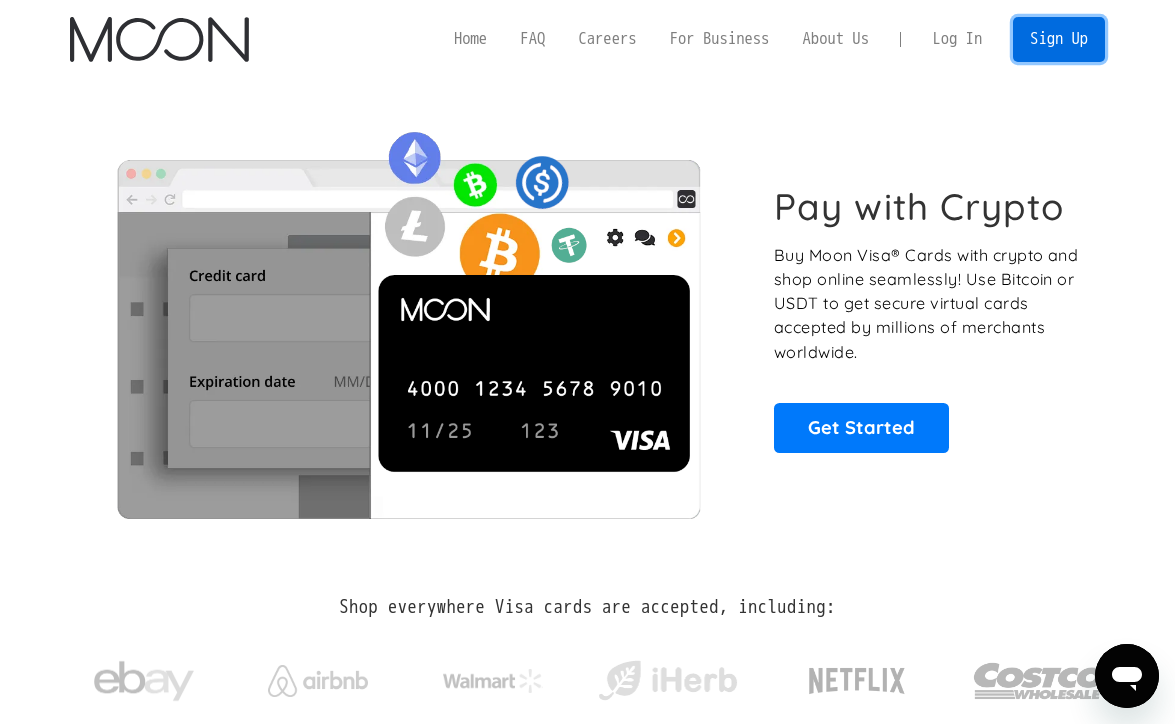 click on "Sign Up" at bounding box center (1058, 39) 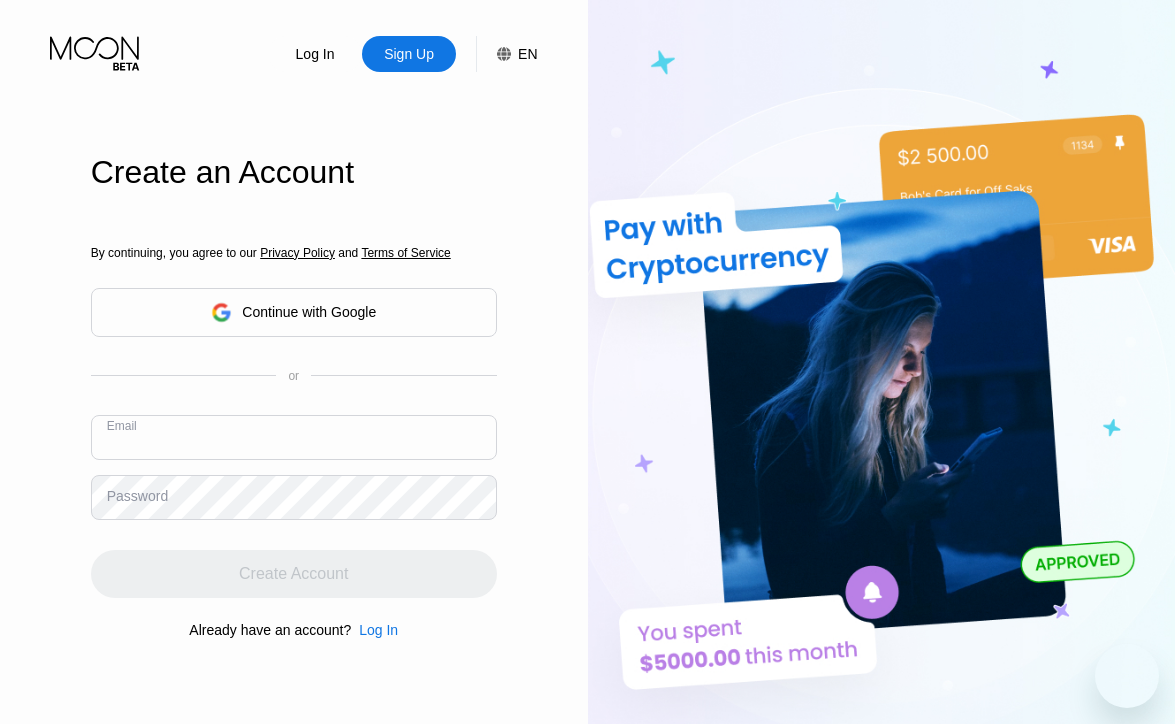 scroll, scrollTop: 0, scrollLeft: 0, axis: both 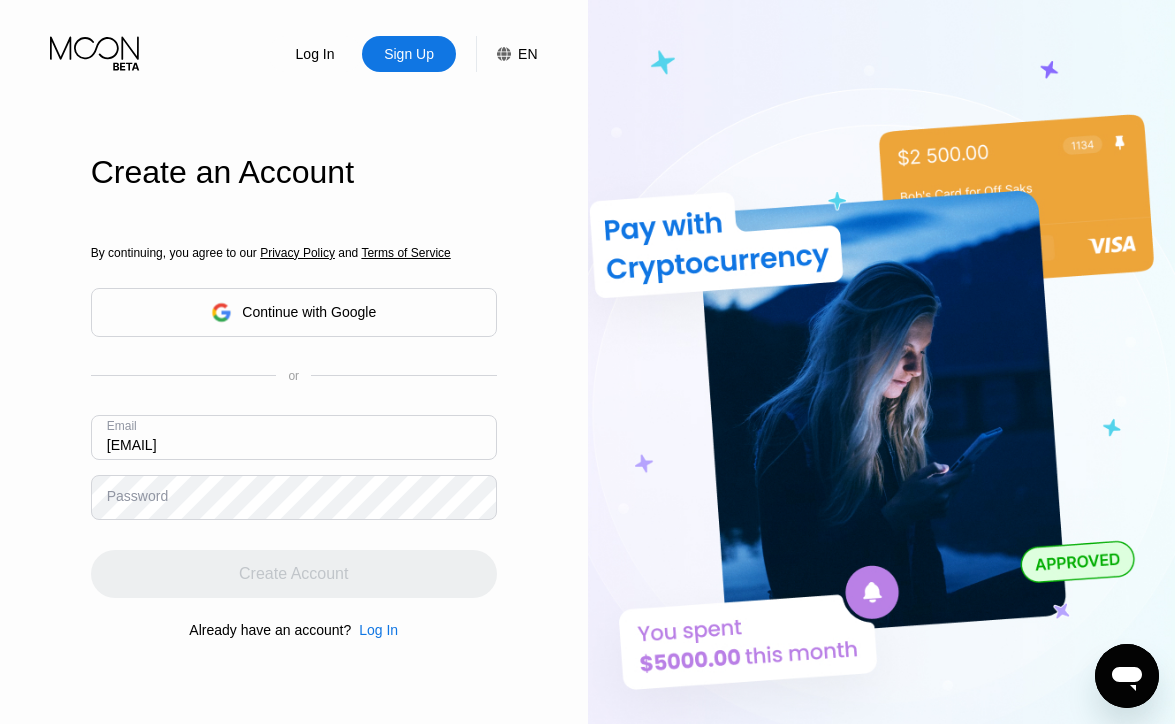 type on "[USERNAME]@[DOMAIN]" 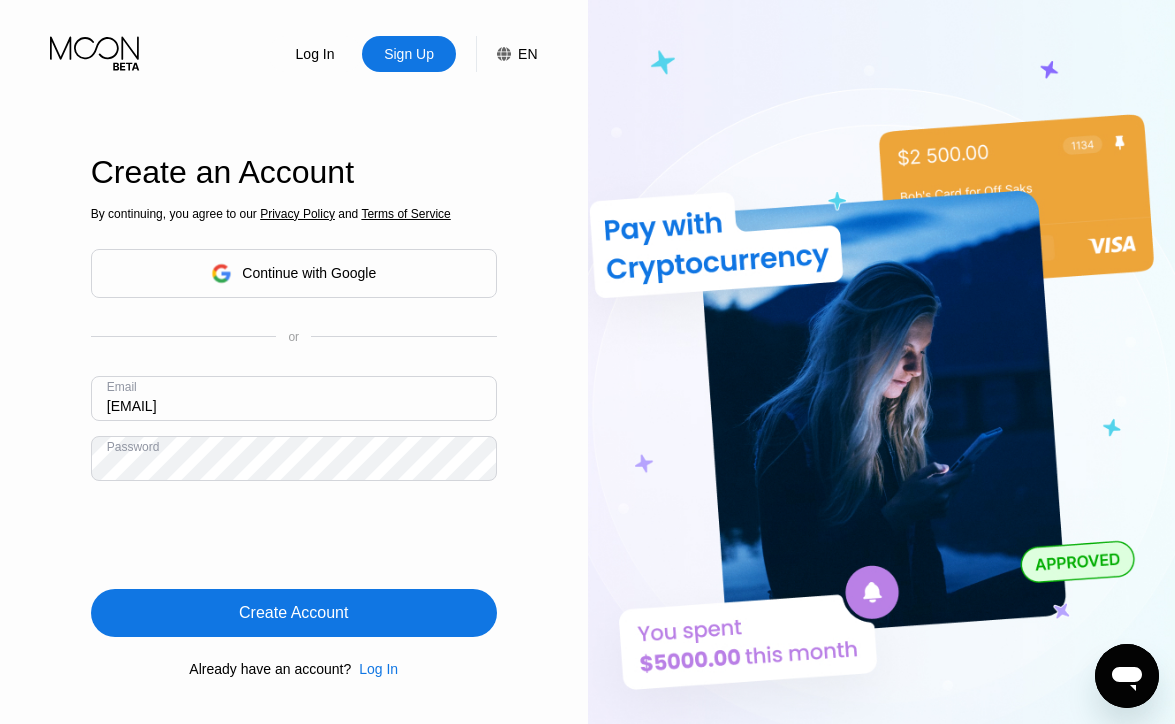click on "Create Account" at bounding box center (294, 613) 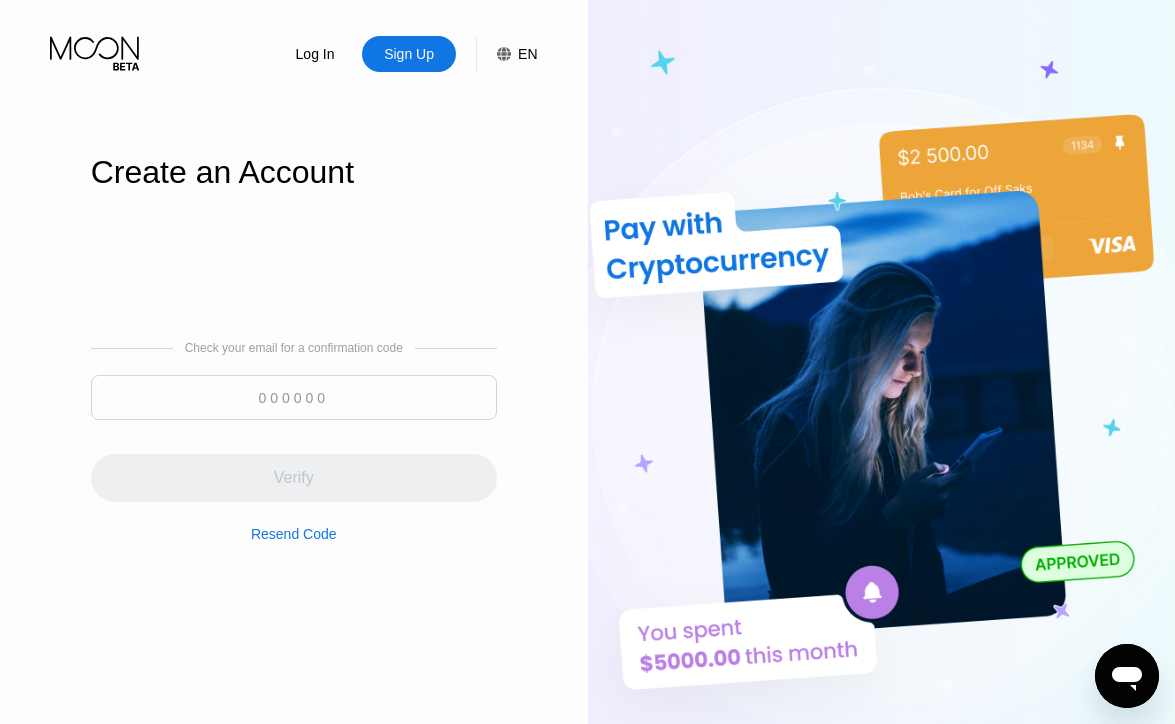 click at bounding box center (294, 397) 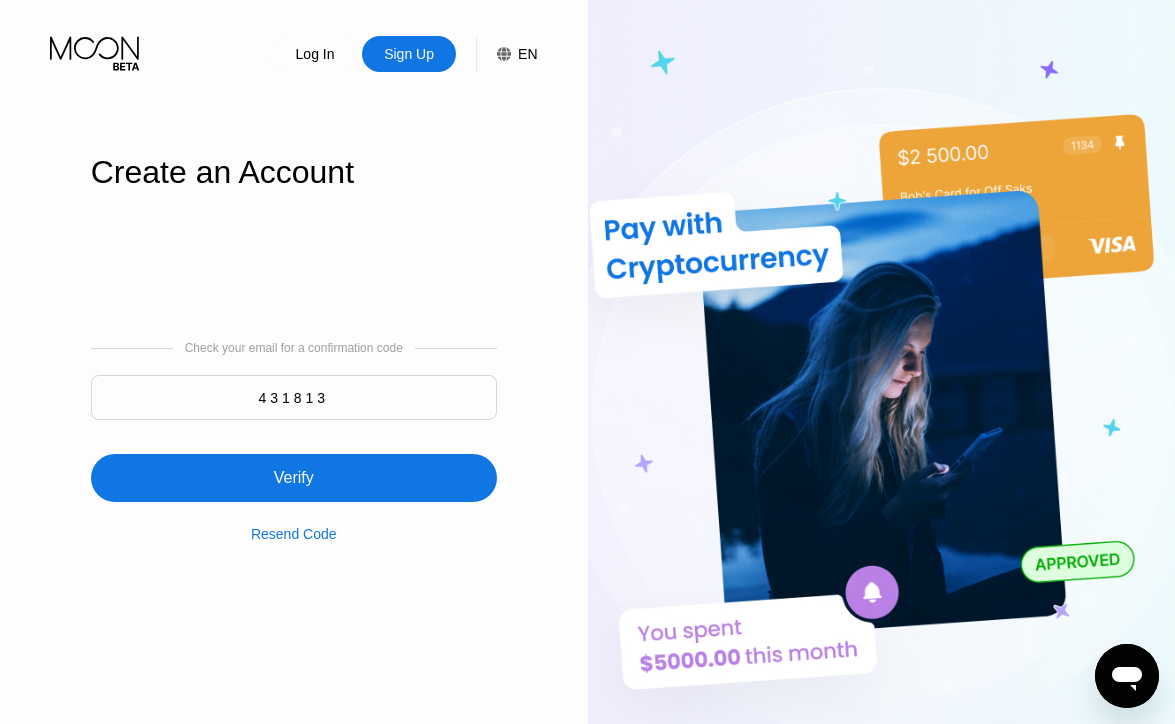 type on "431813" 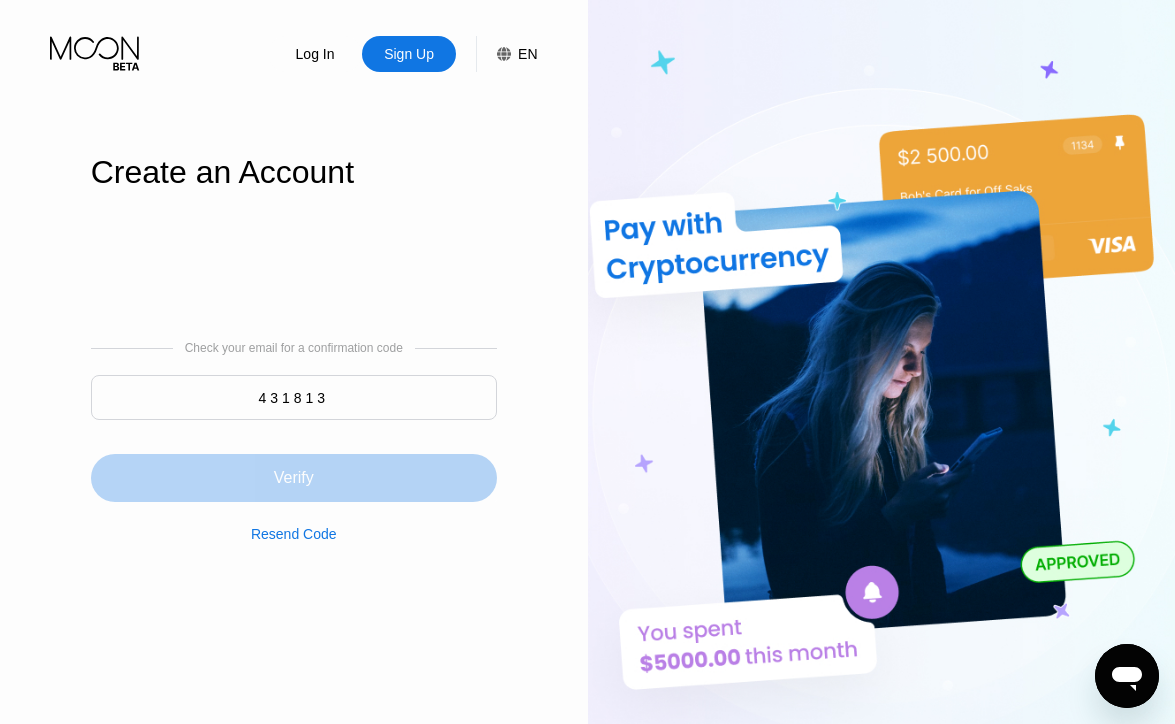 click on "Verify" at bounding box center (294, 478) 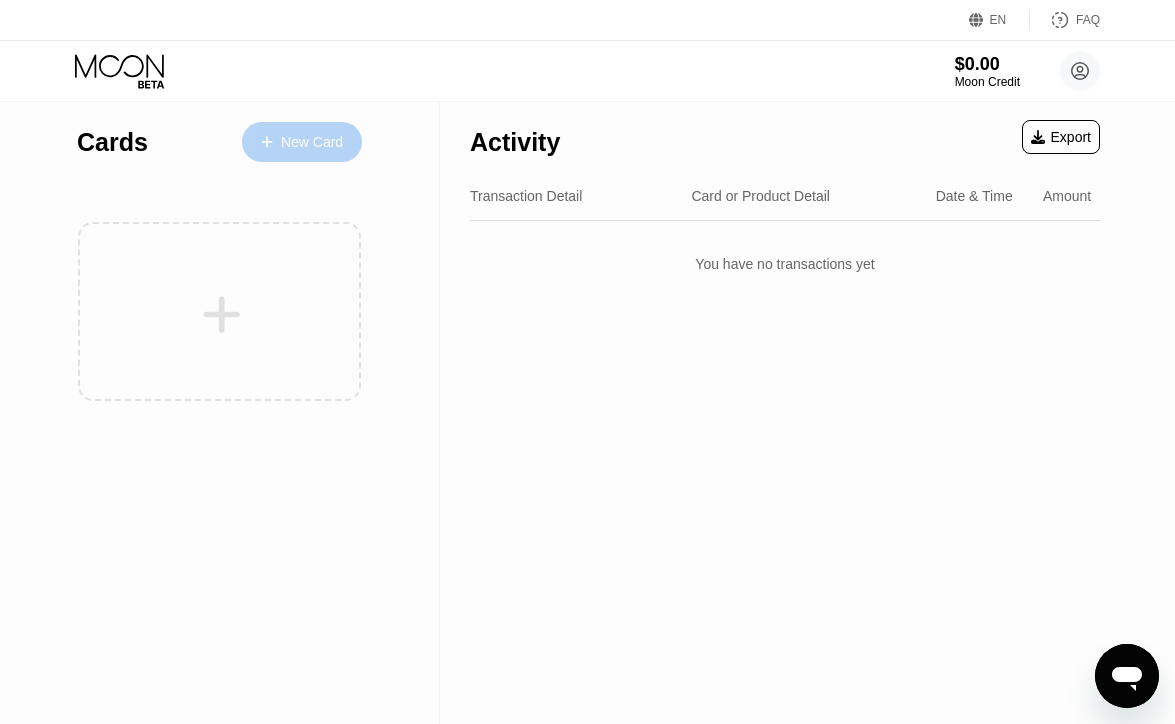 click on "New Card" at bounding box center (312, 142) 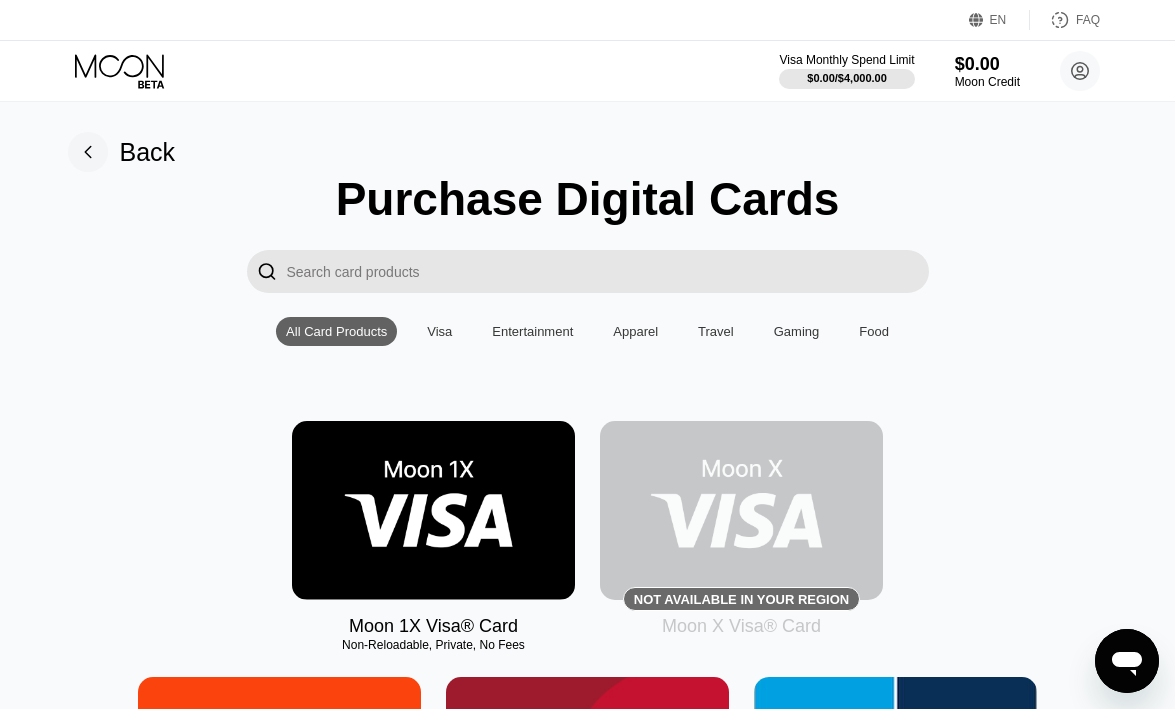 click at bounding box center [433, 510] 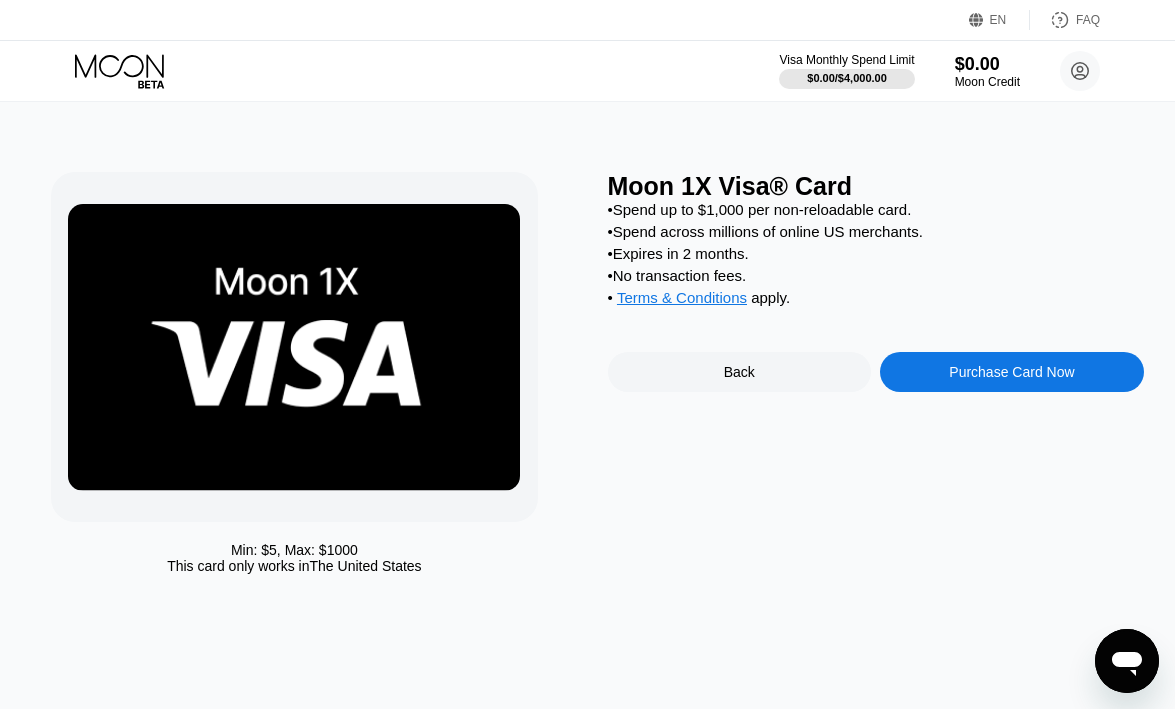 click on "Purchase Card Now" at bounding box center (1011, 372) 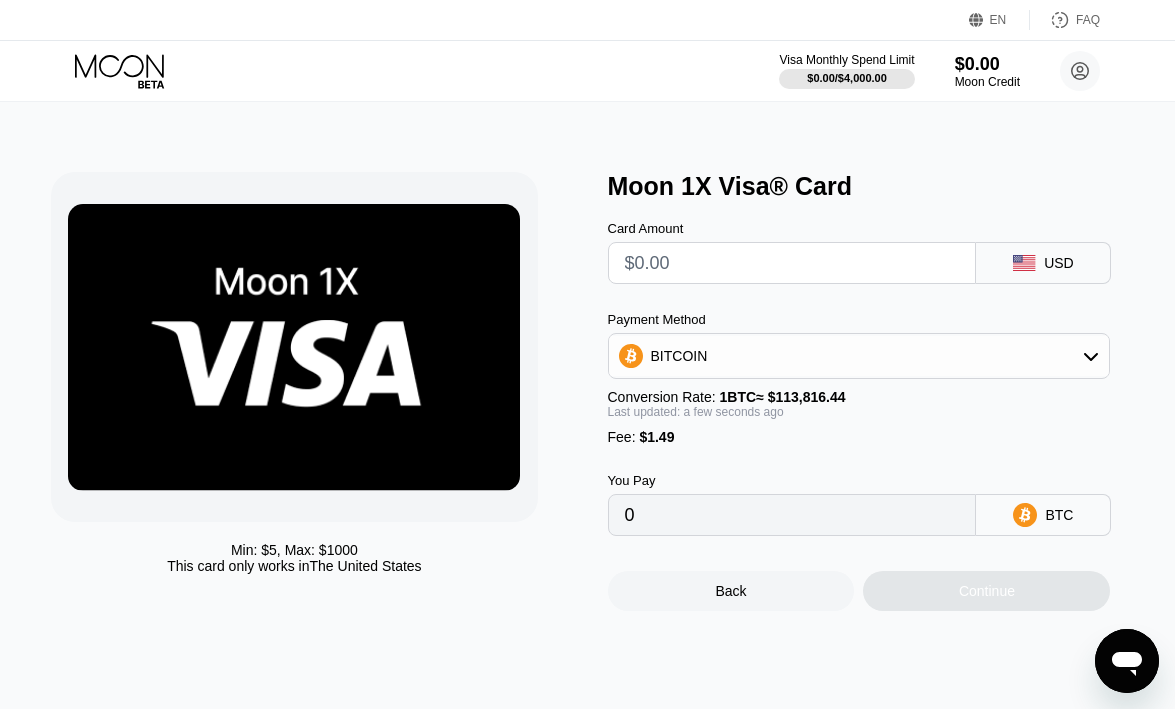 click on "0" at bounding box center [792, 515] 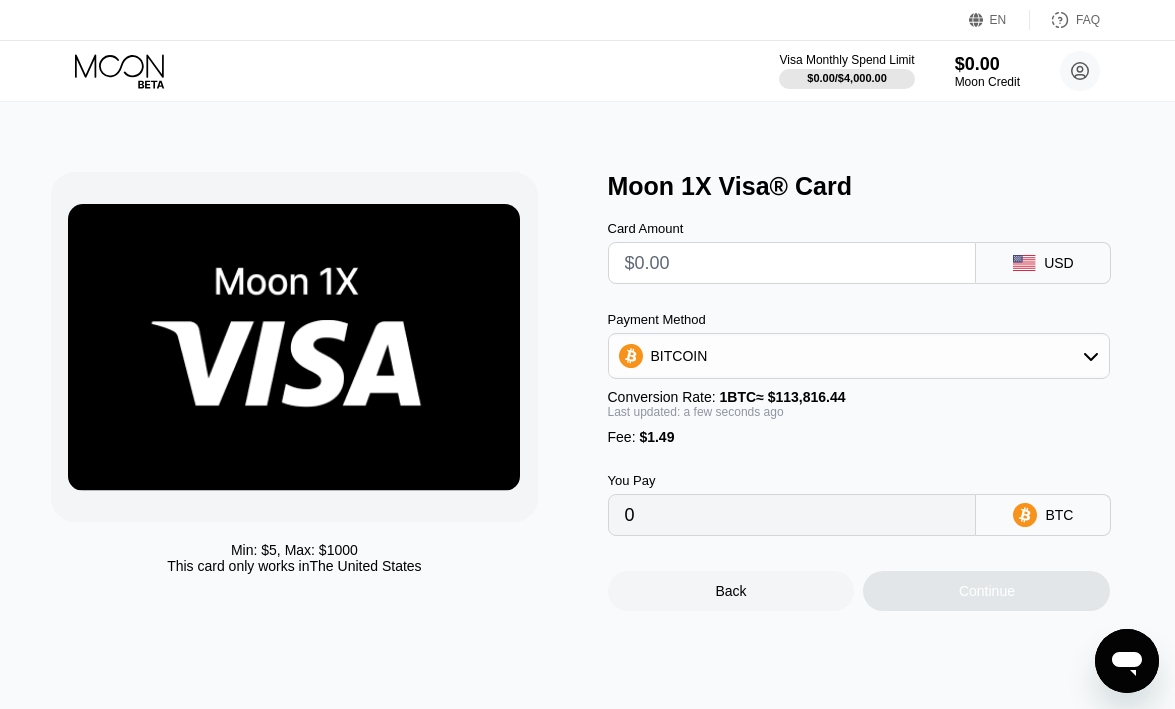 scroll, scrollTop: 0, scrollLeft: 0, axis: both 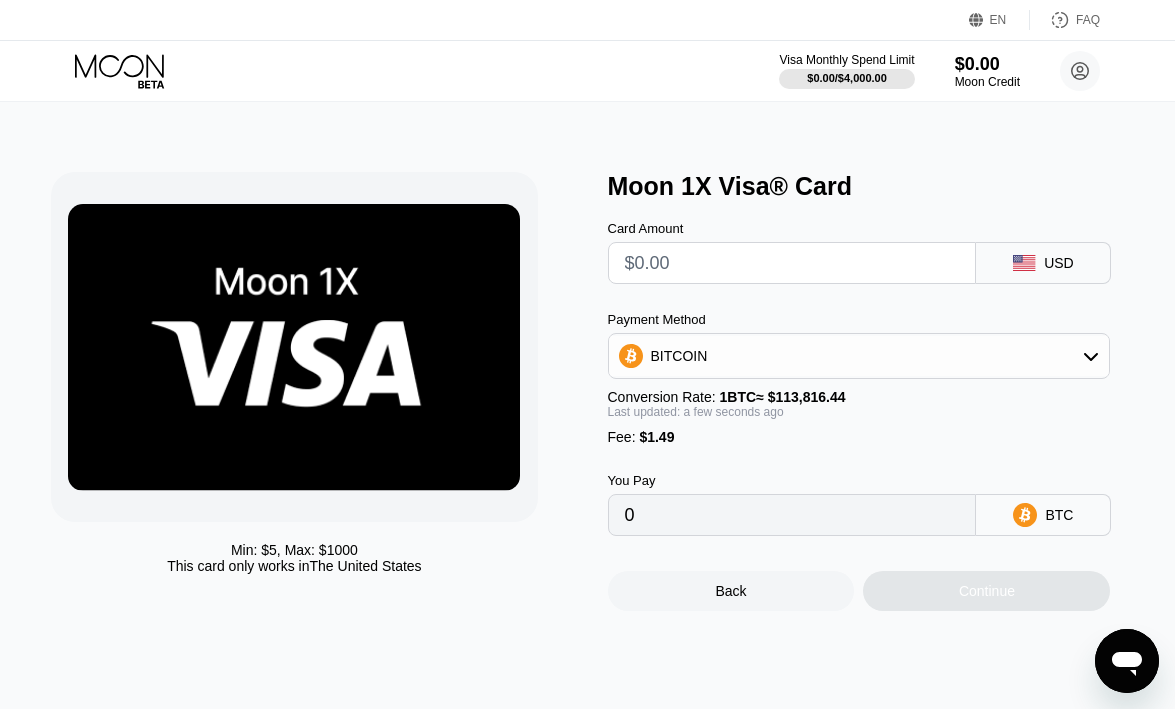 click at bounding box center (792, 263) 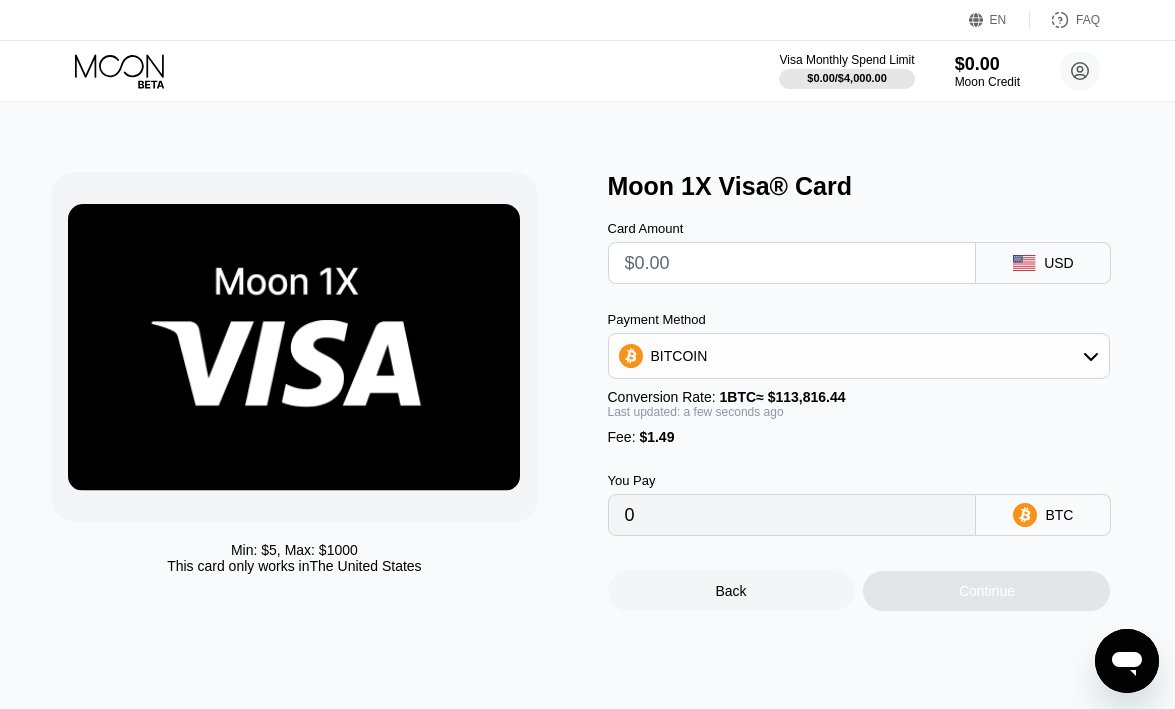 type on "$9" 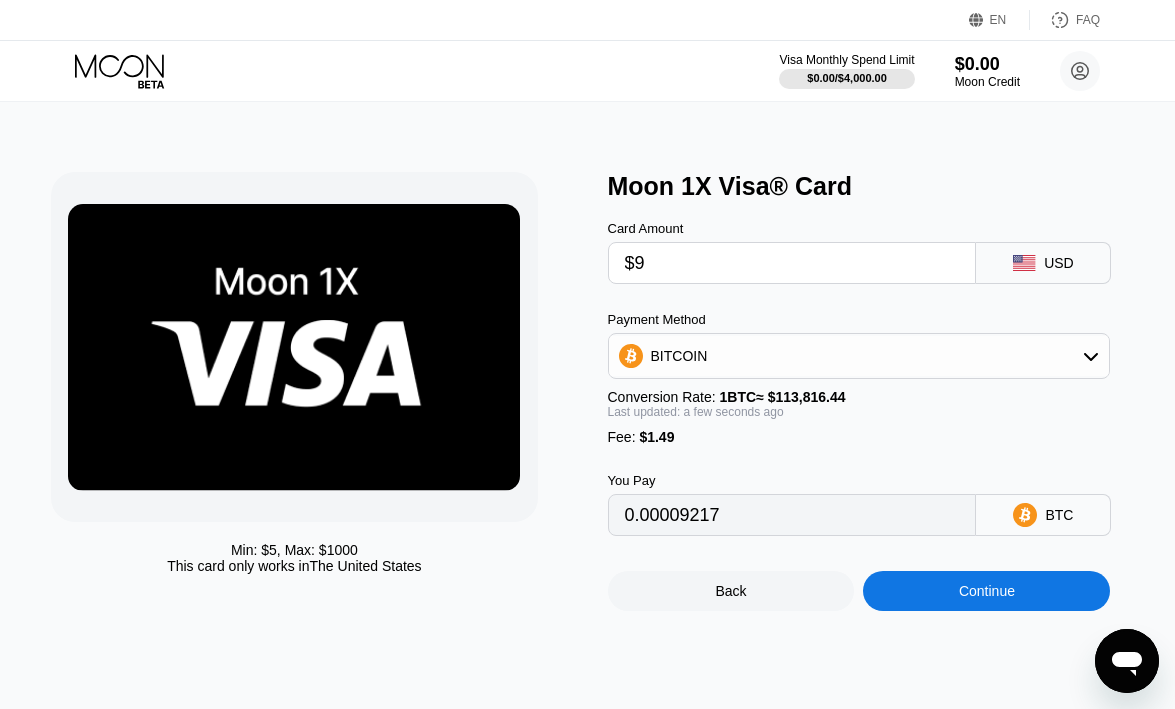 type on "0.00009217" 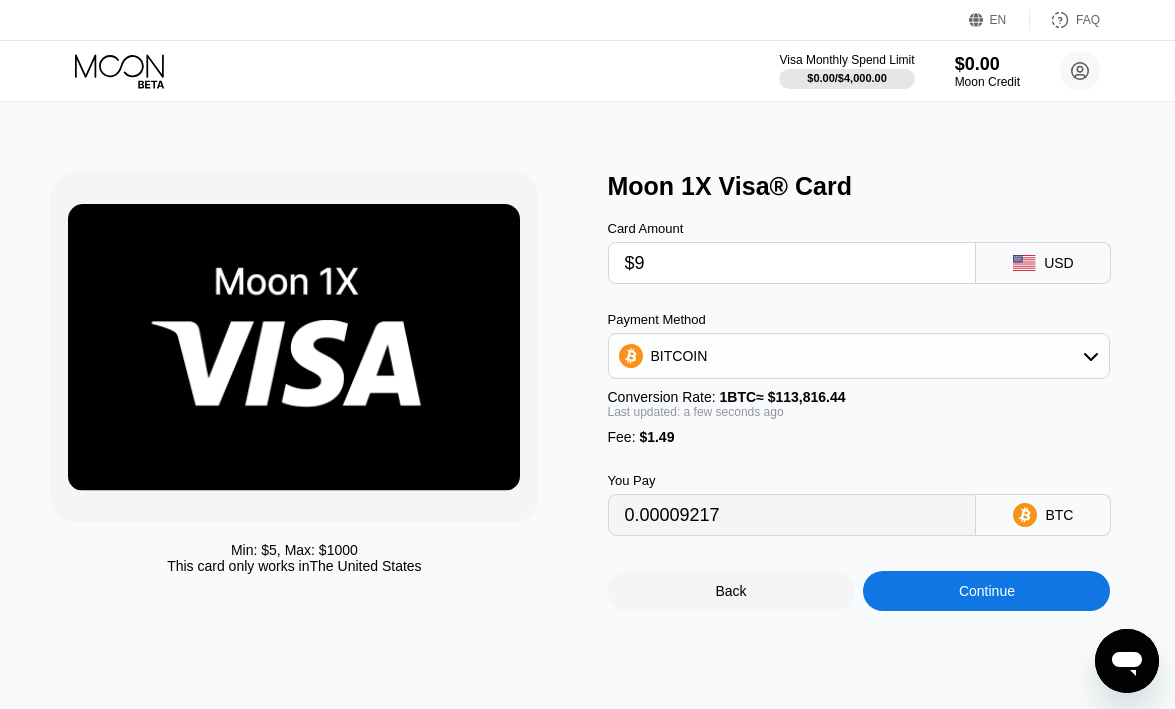 type on "$94" 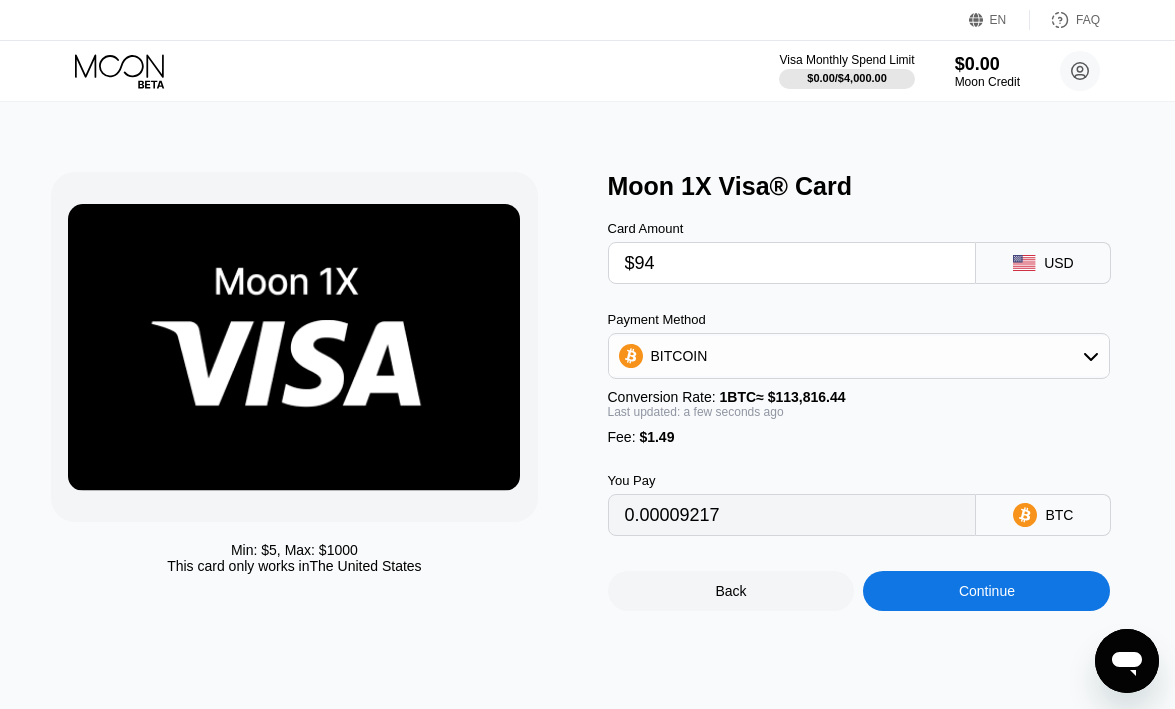 type on "0.00083899" 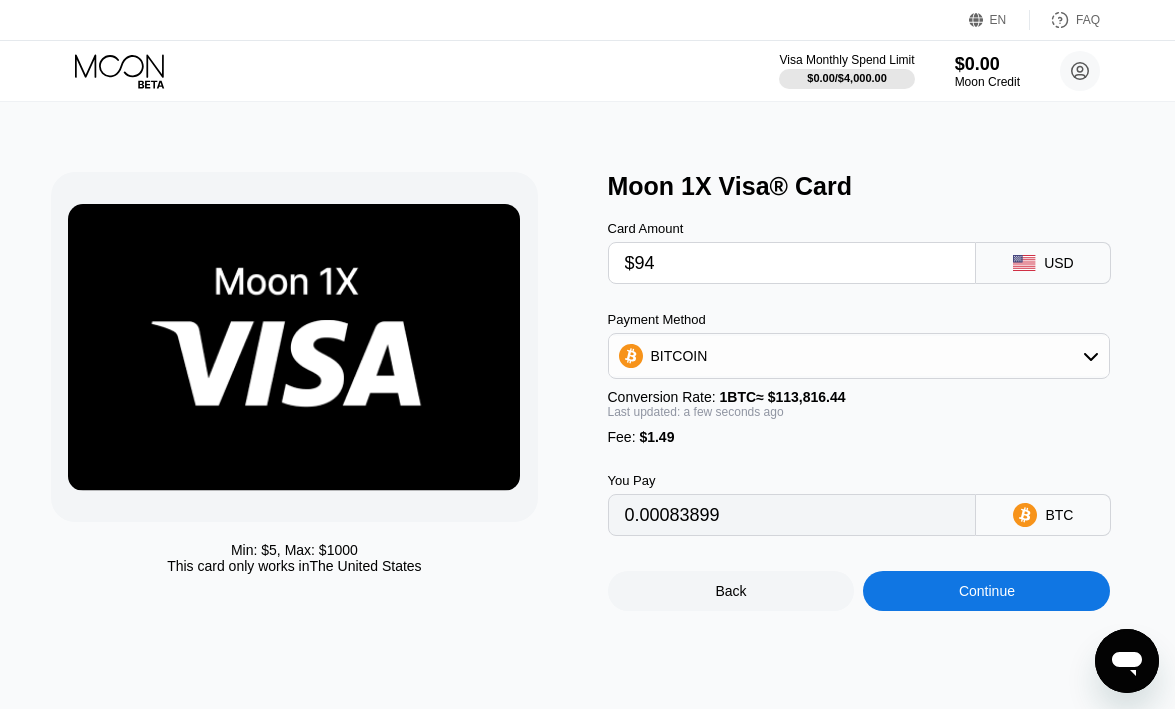 type on "$94" 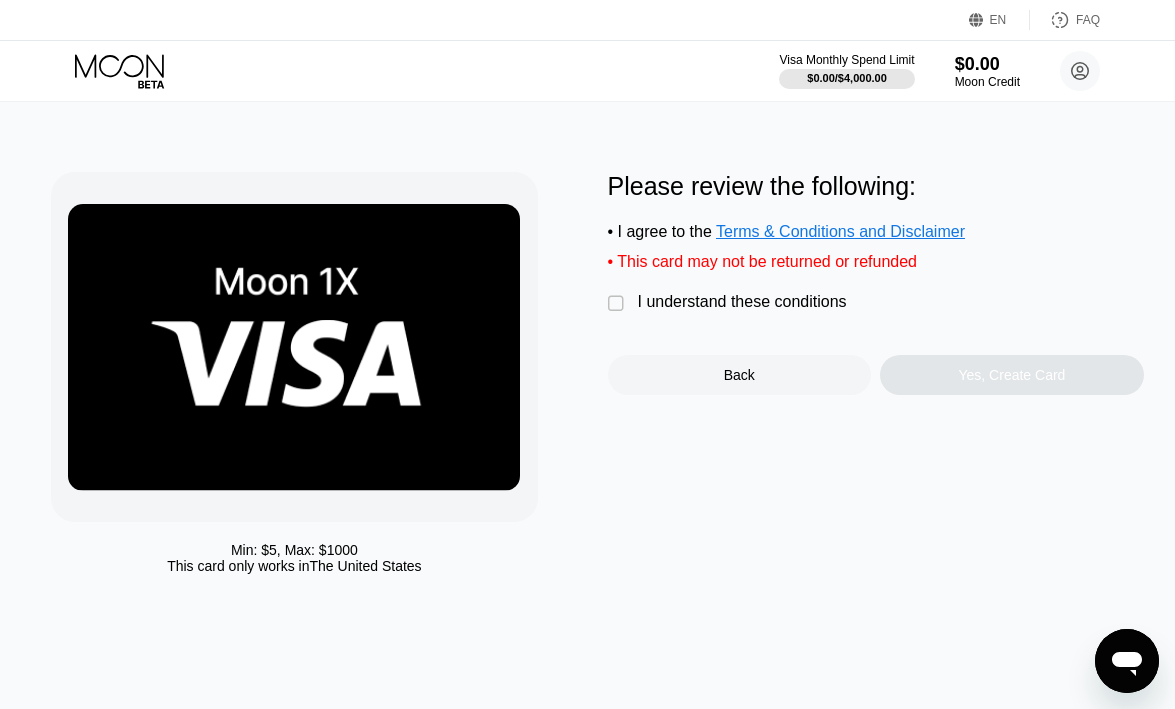 click on "I understand these conditions" at bounding box center [742, 302] 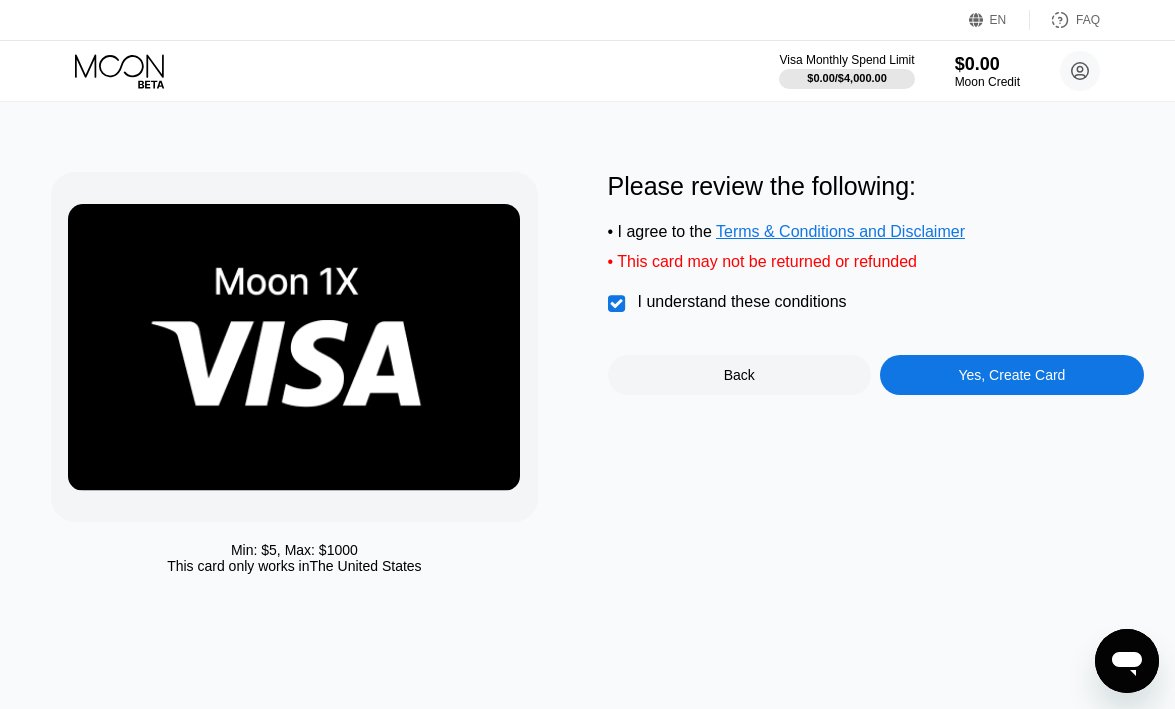 click on "Yes, Create Card" at bounding box center [1012, 375] 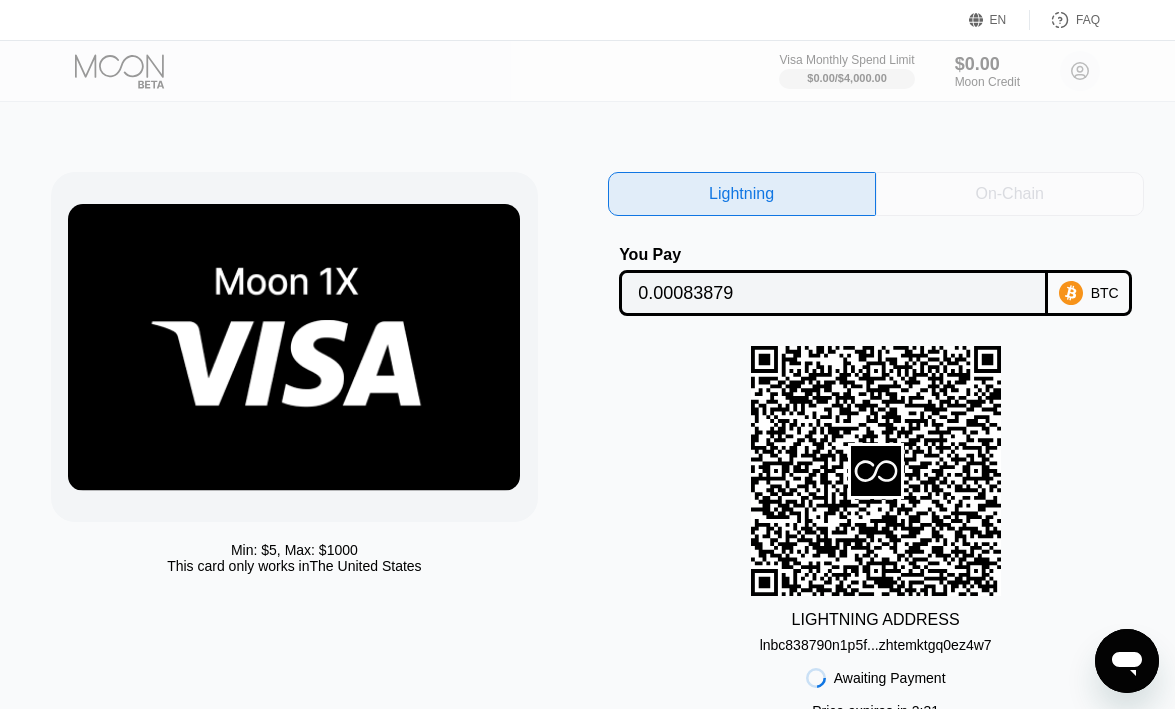 click on "On-Chain" at bounding box center (1010, 194) 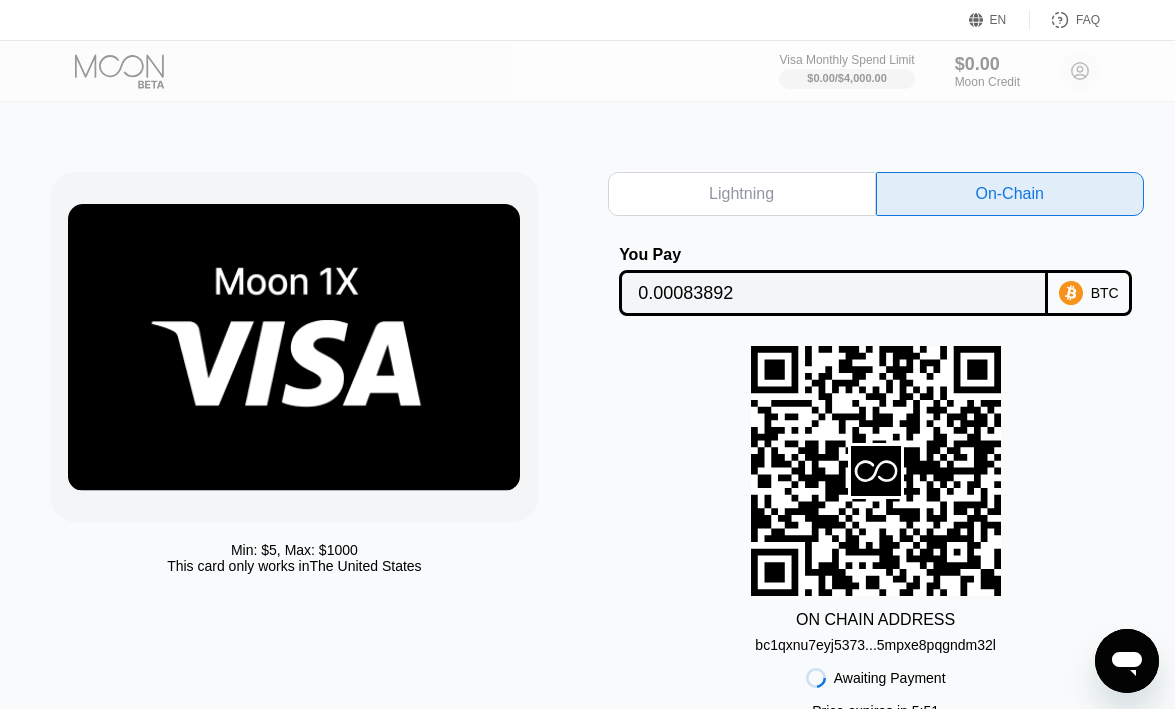 click on "0.00083892" at bounding box center (833, 293) 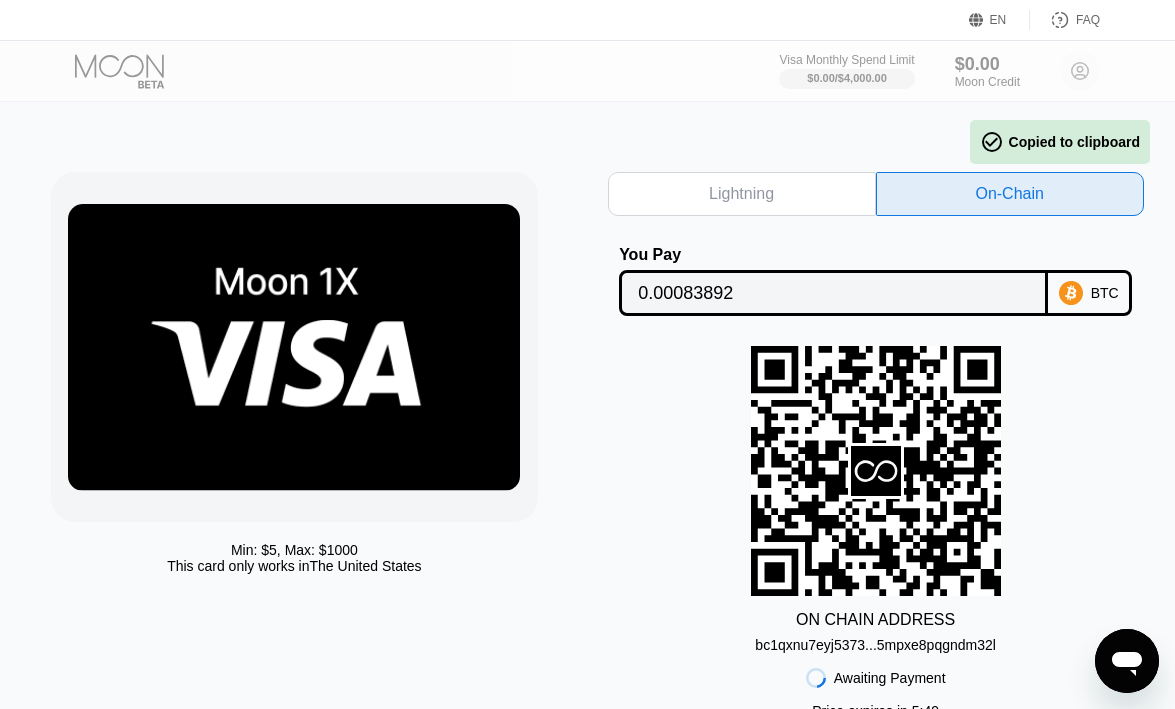scroll, scrollTop: 200, scrollLeft: 0, axis: vertical 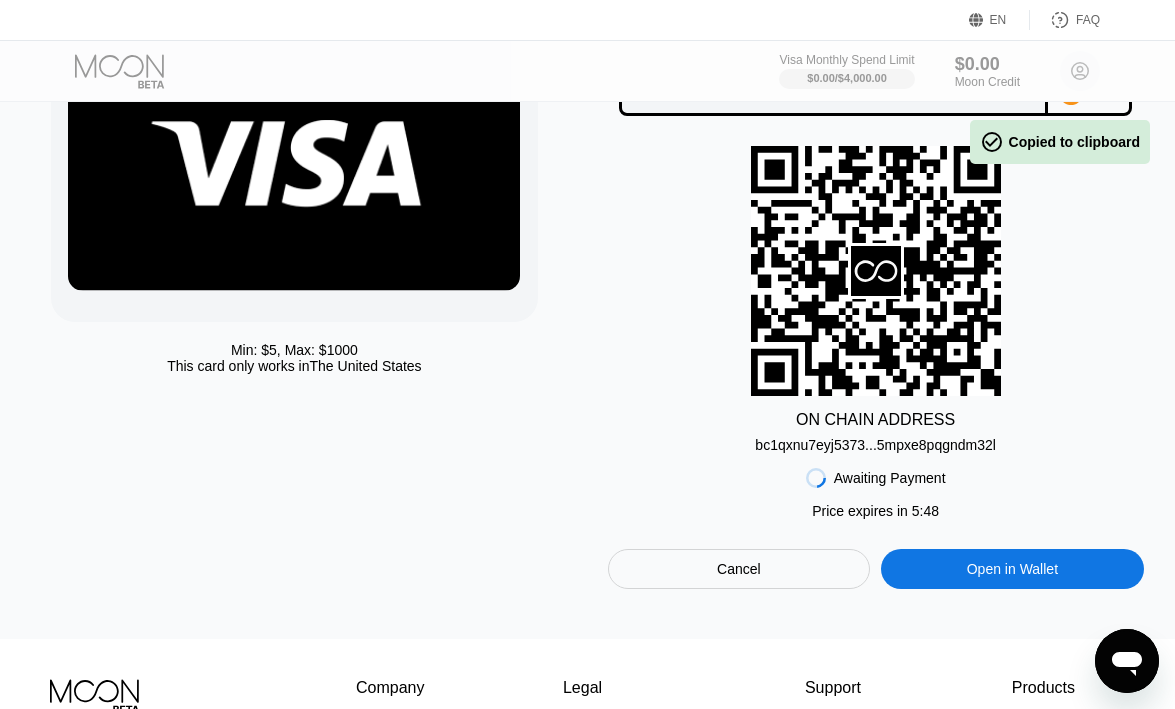 click on "bc1qxnu7eyj5373...5mpxe8pqgndm32l" at bounding box center [875, 445] 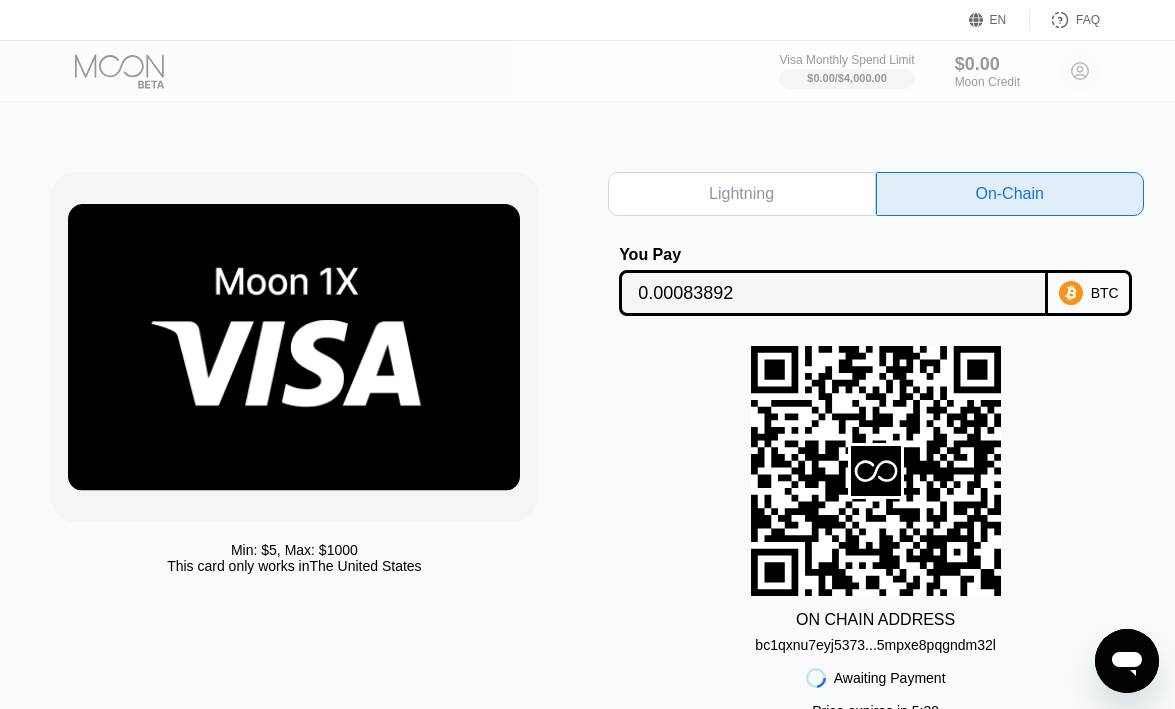 scroll, scrollTop: 0, scrollLeft: 0, axis: both 